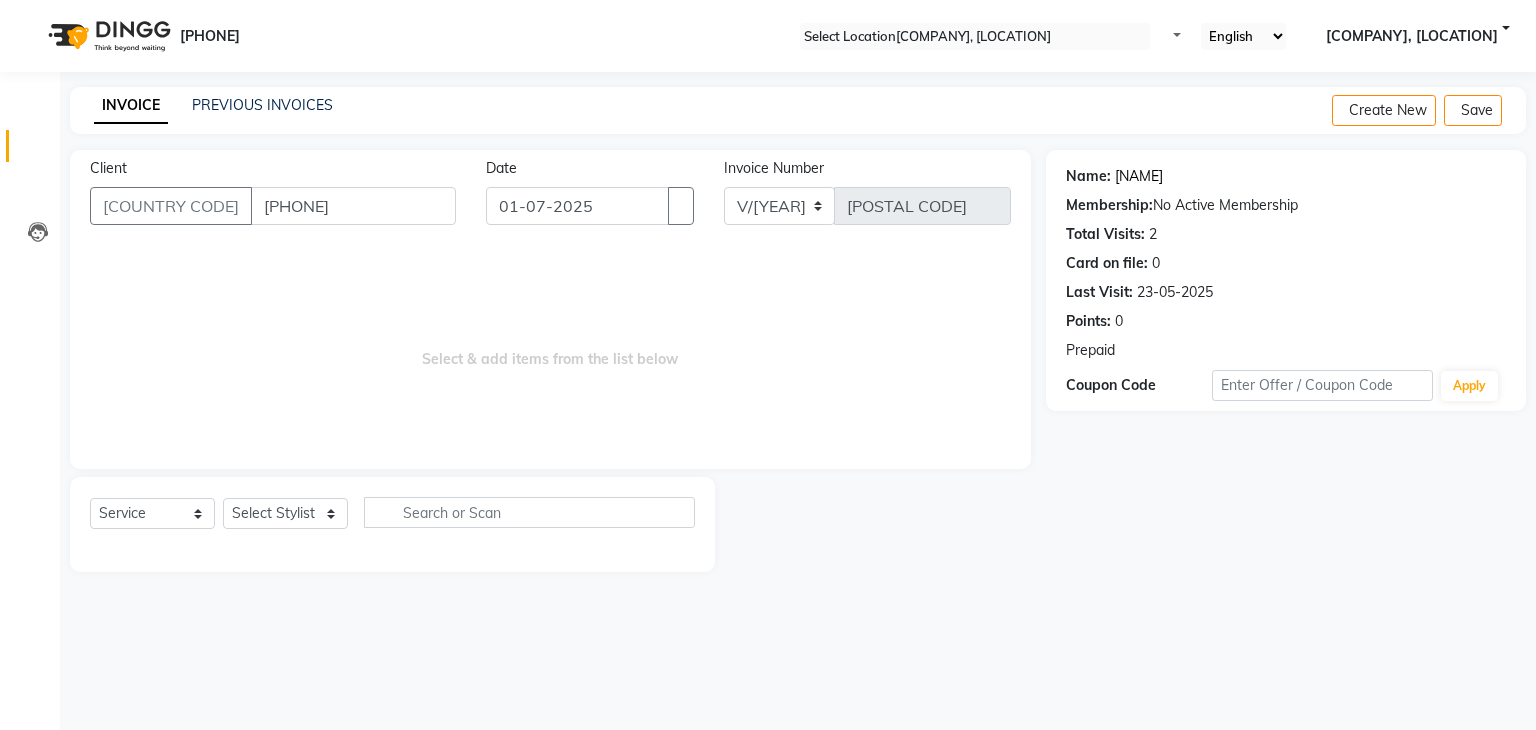scroll, scrollTop: 0, scrollLeft: 0, axis: both 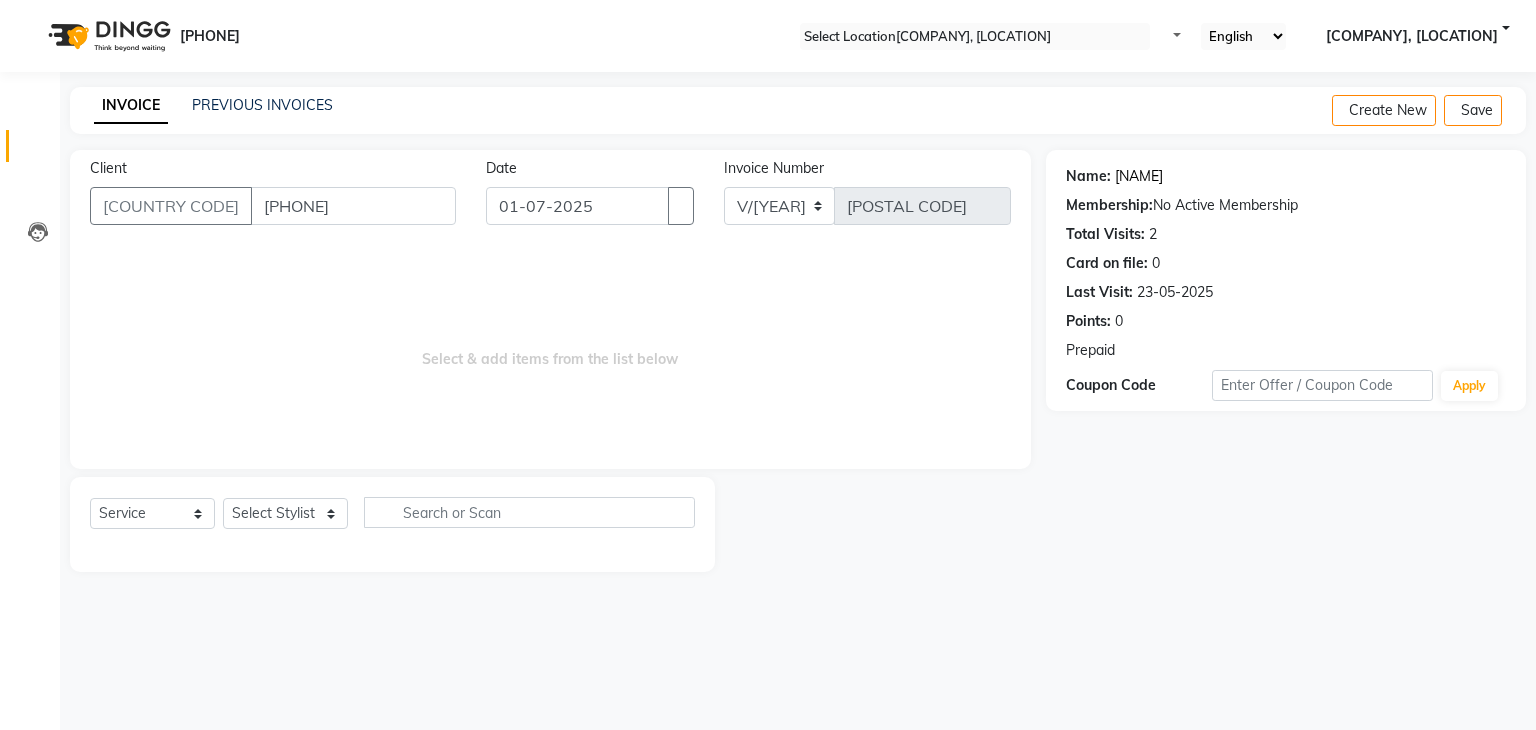 click on "Santosh" at bounding box center [1139, 176] 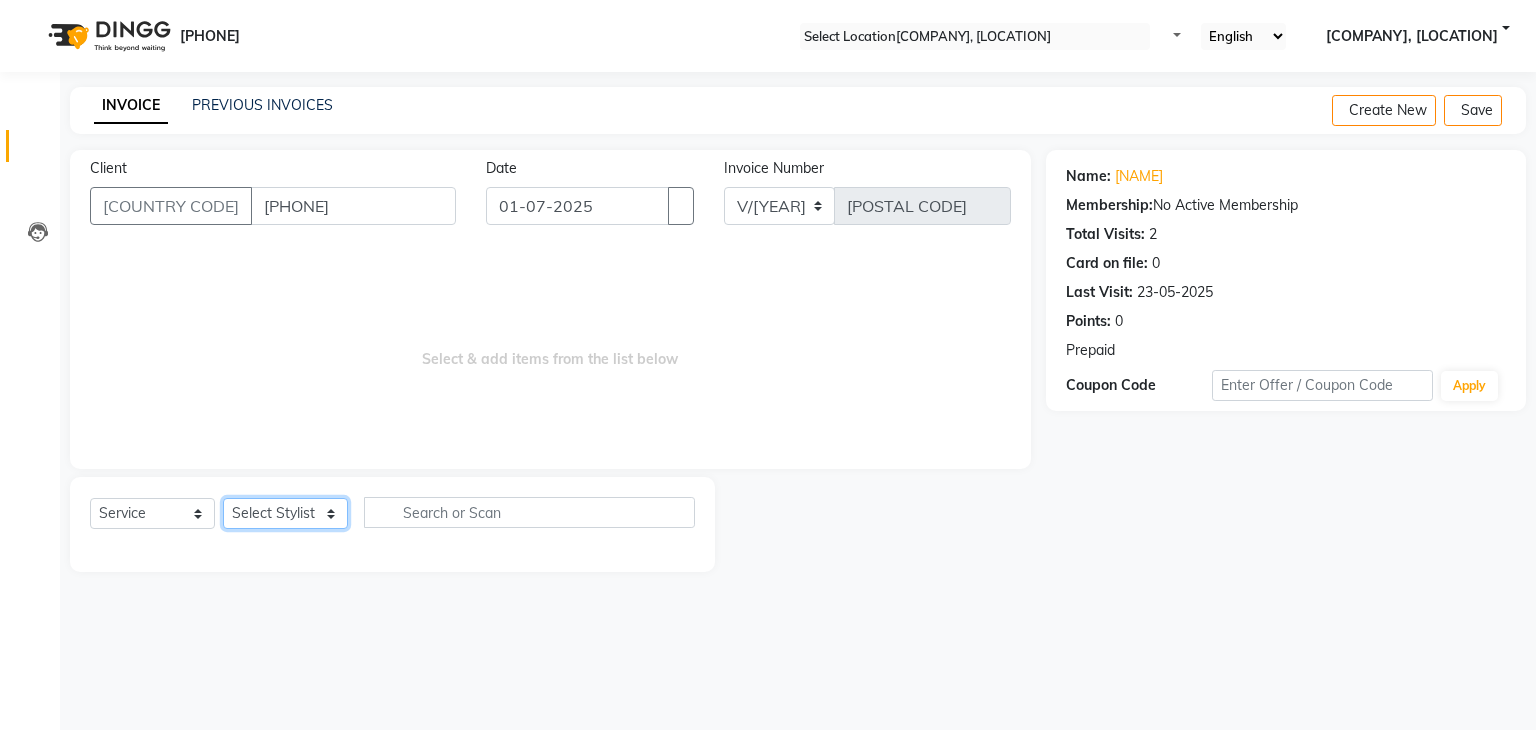 click on "Select Stylist Amir Ethan Happy IND037 Indulge The Salon Raghunathpur kartikey Nazia partha Rehan Roshan Sameer  shivangi  SWATI" at bounding box center (285, 513) 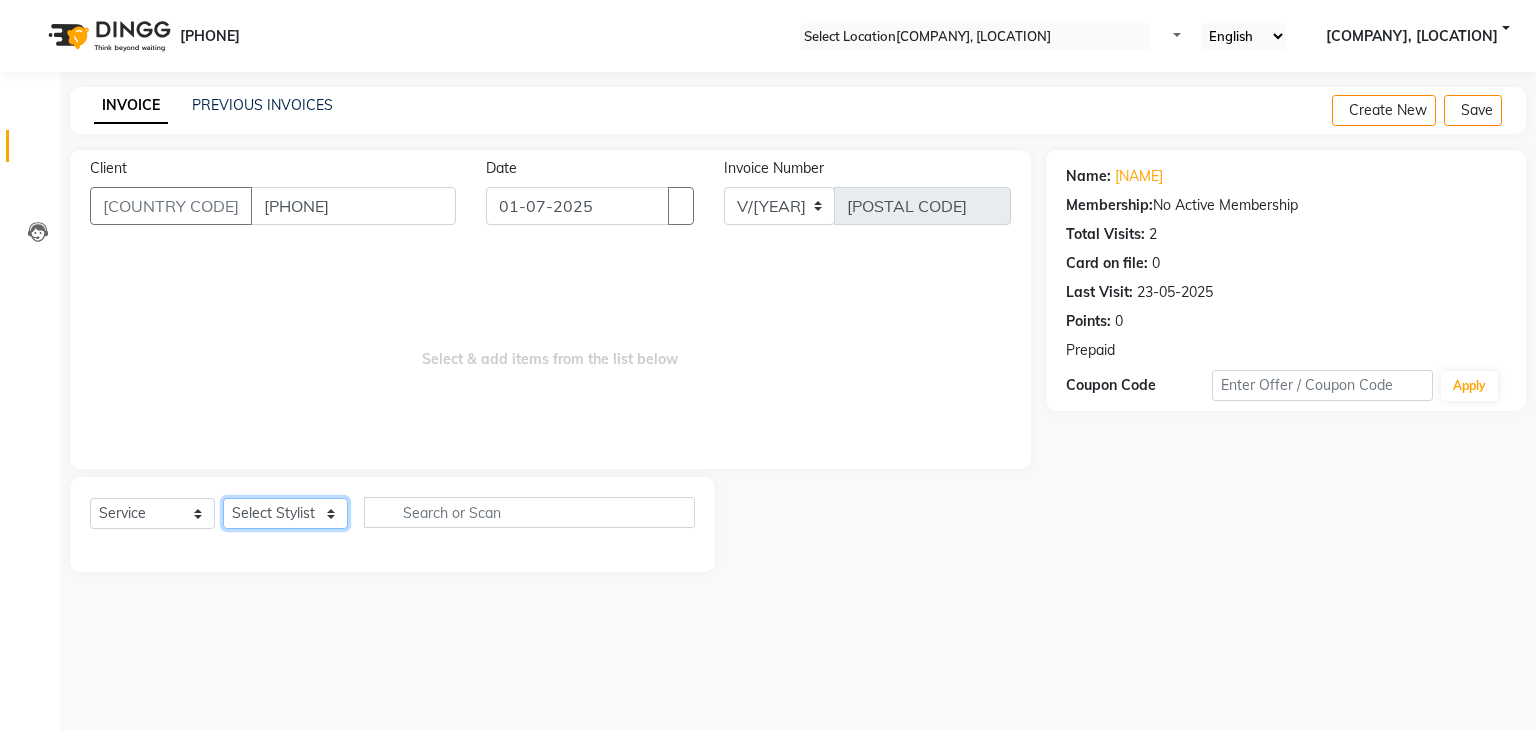 select on "66535" 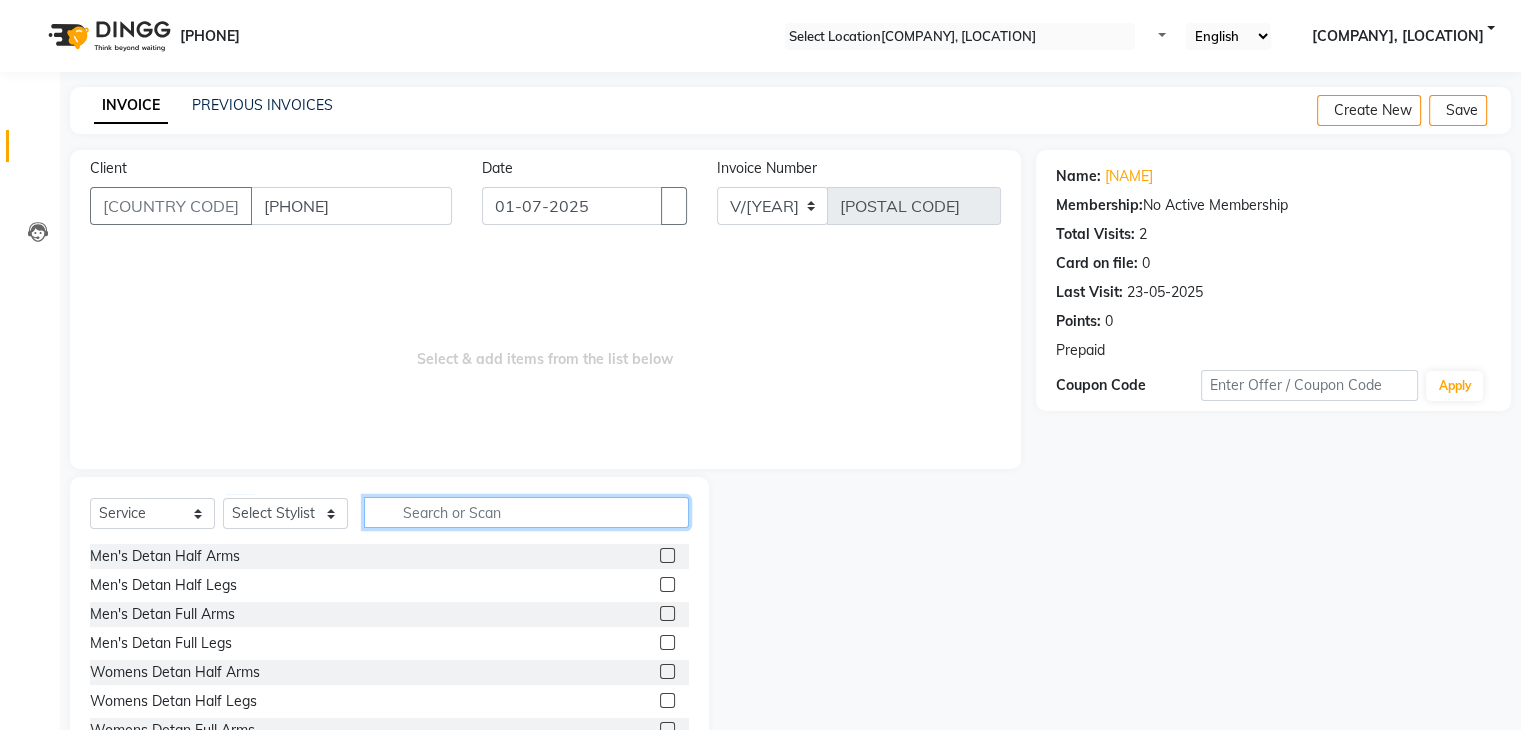 click at bounding box center [526, 512] 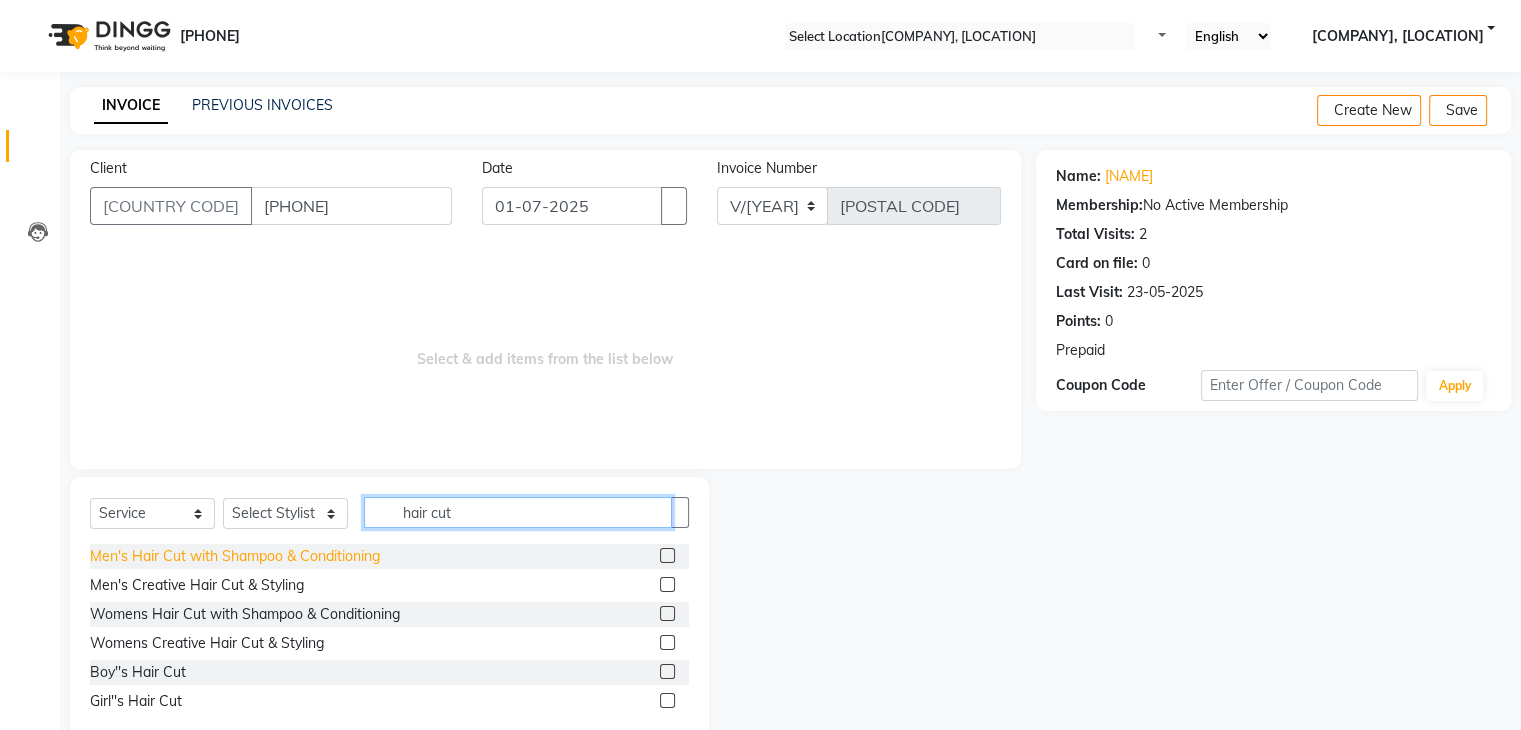 type on "hair cut" 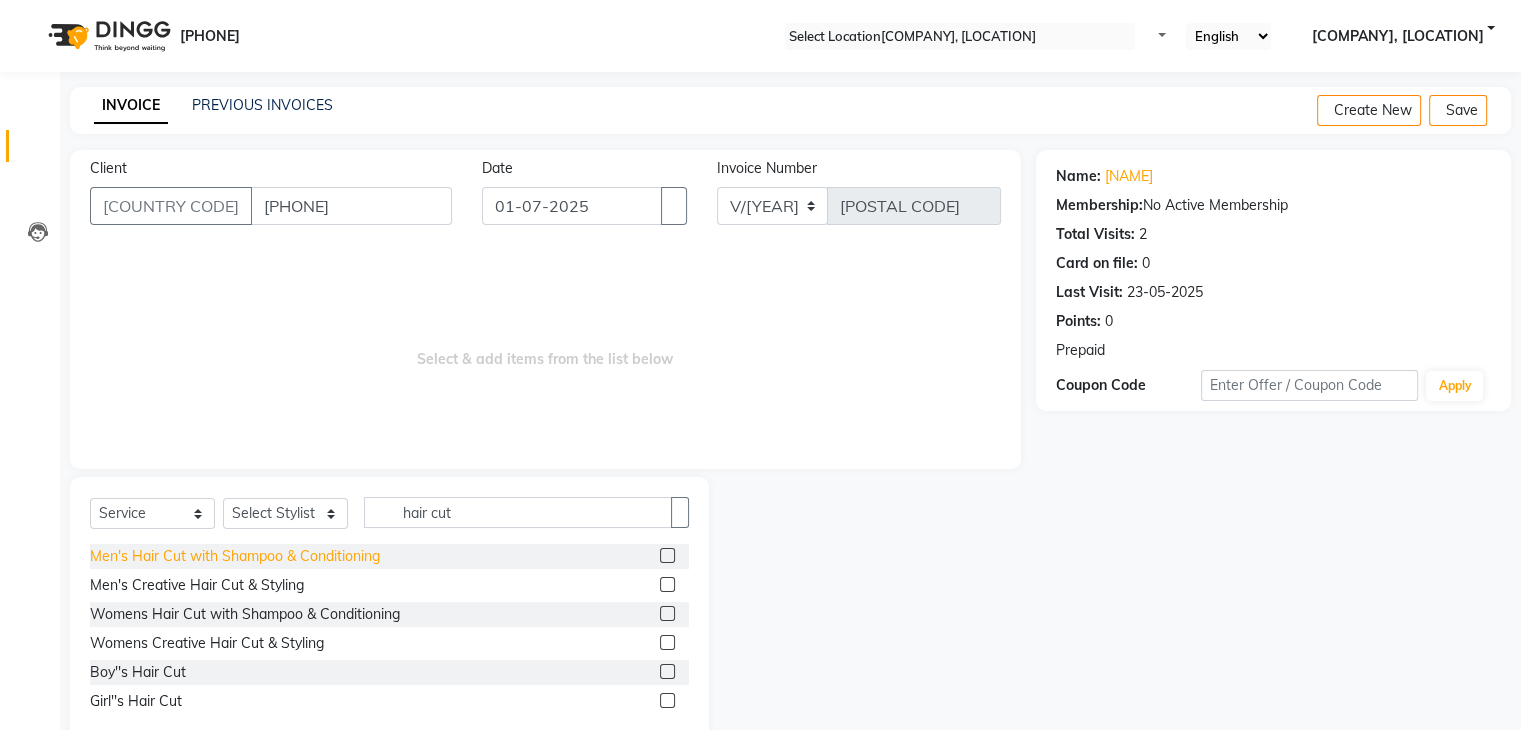 click on "Men's Hair Cut with Shampoo & Conditioning" at bounding box center (235, 556) 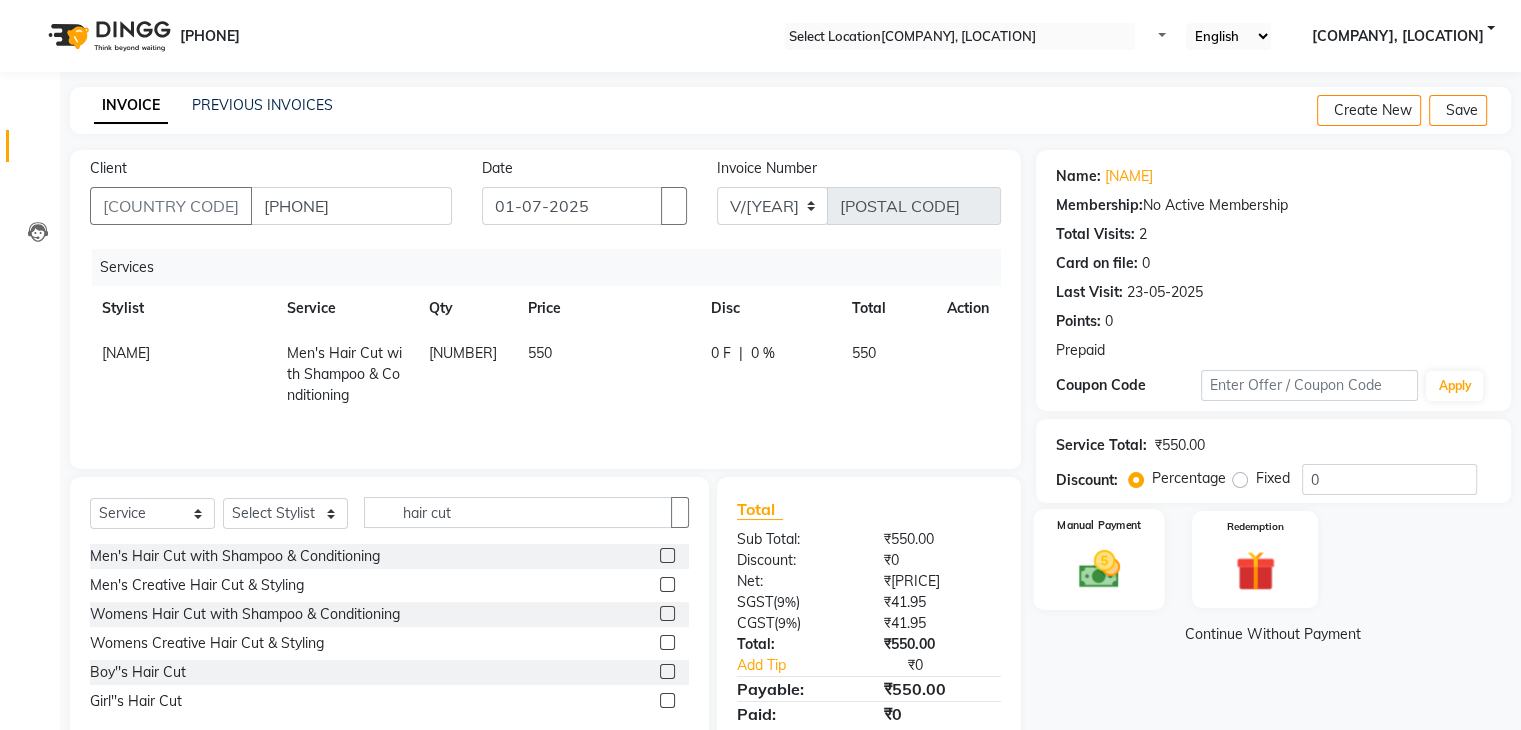 click at bounding box center (1098, 569) 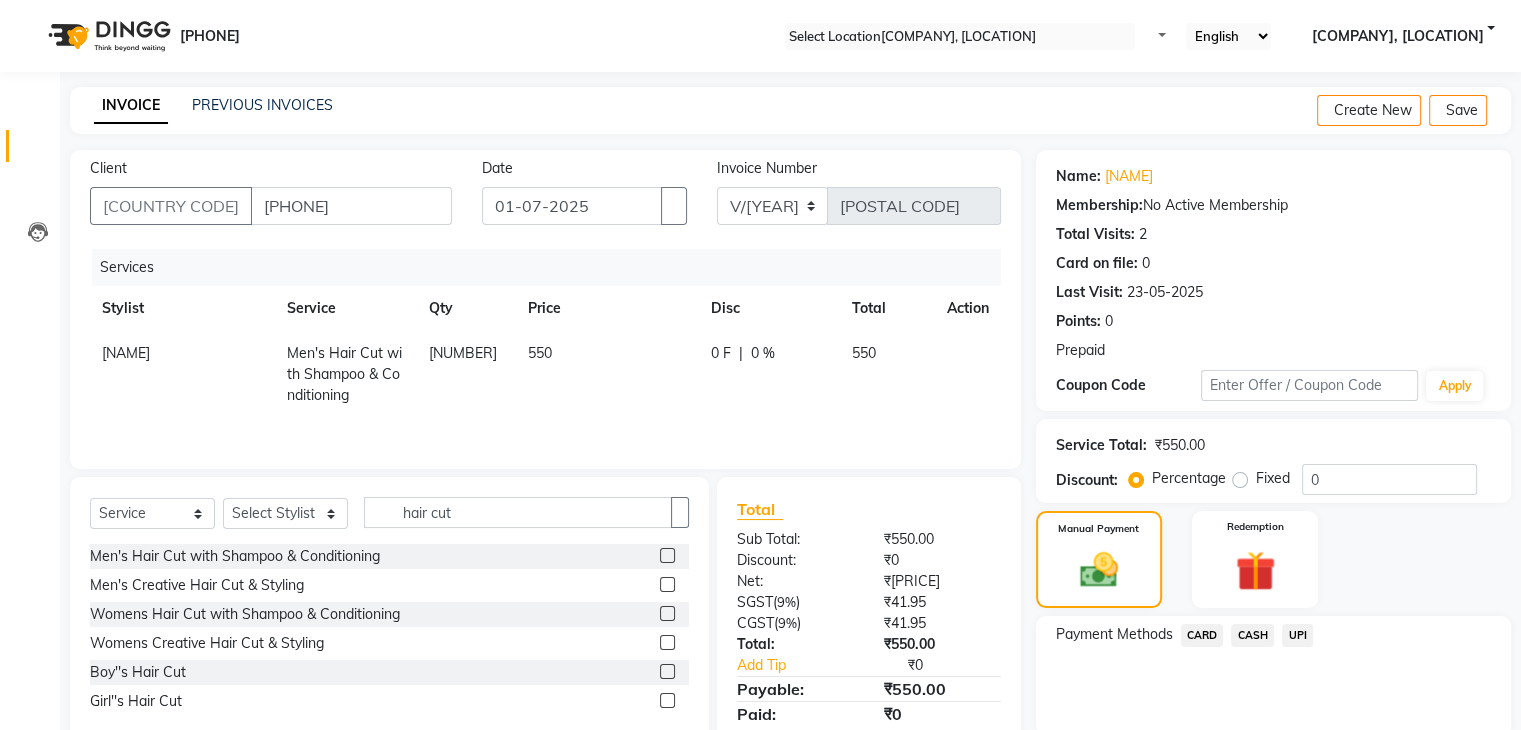 click on "550" at bounding box center [886, 374] 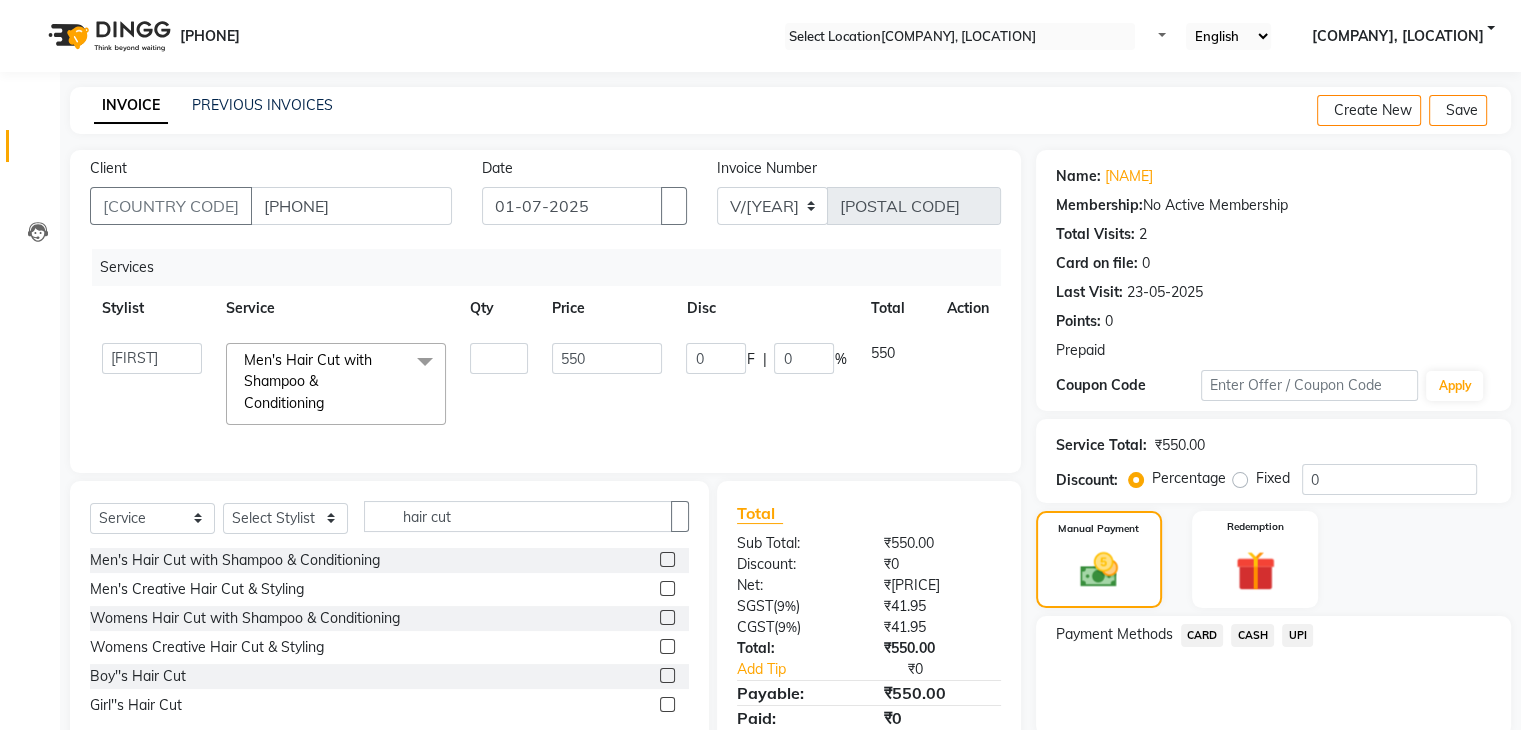 scroll, scrollTop: 90, scrollLeft: 0, axis: vertical 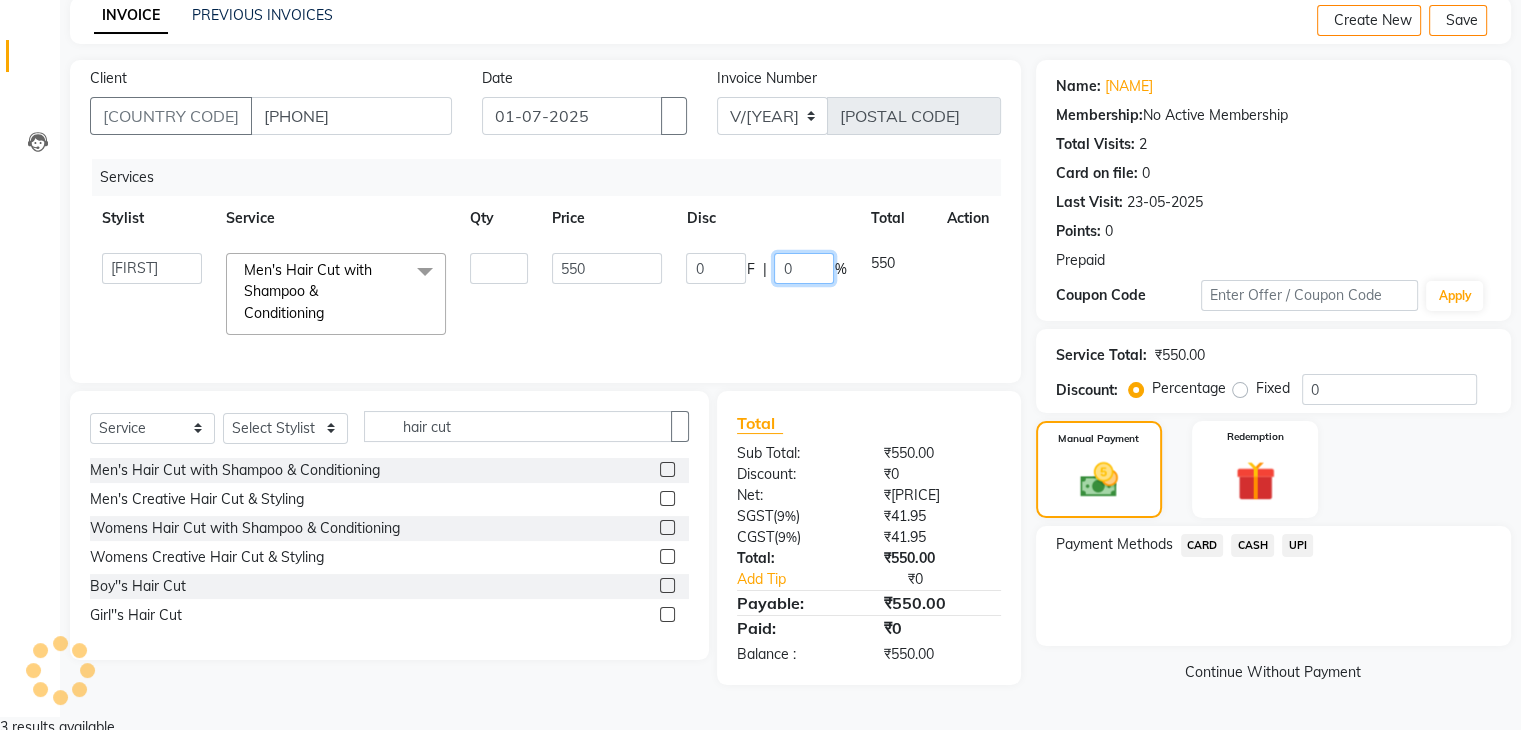 click on "0" at bounding box center [804, 268] 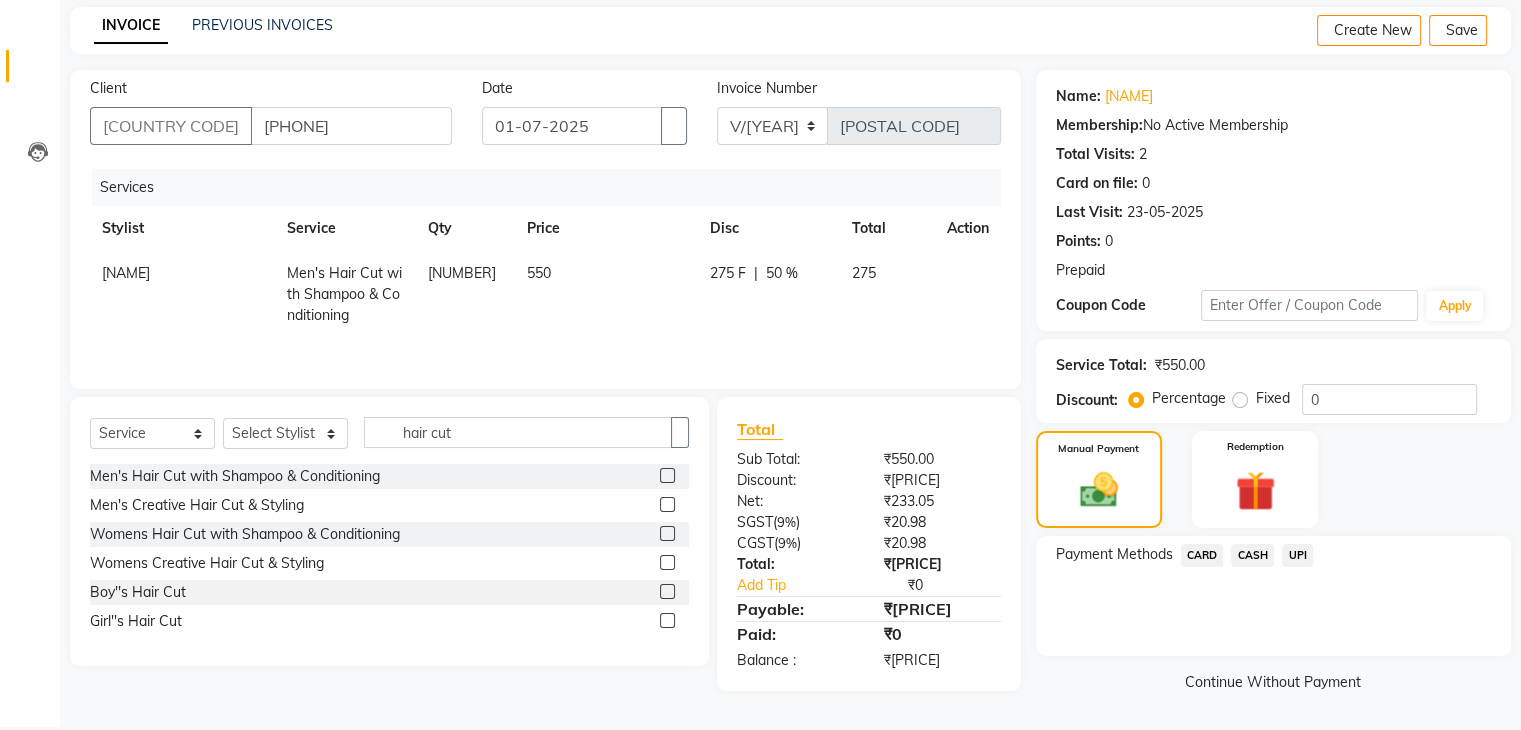 click on "275 F | 50 %" at bounding box center (769, 294) 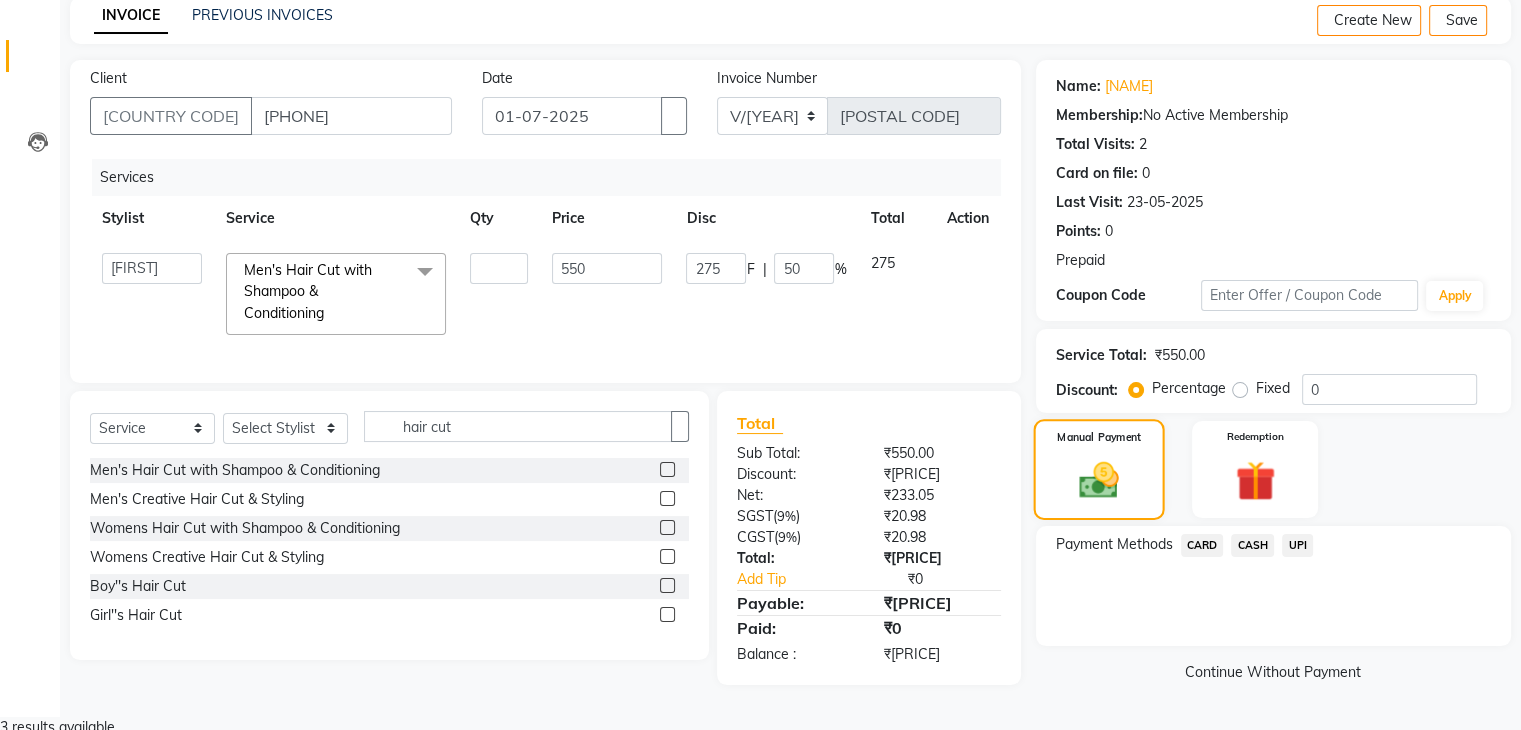 click at bounding box center (1099, 481) 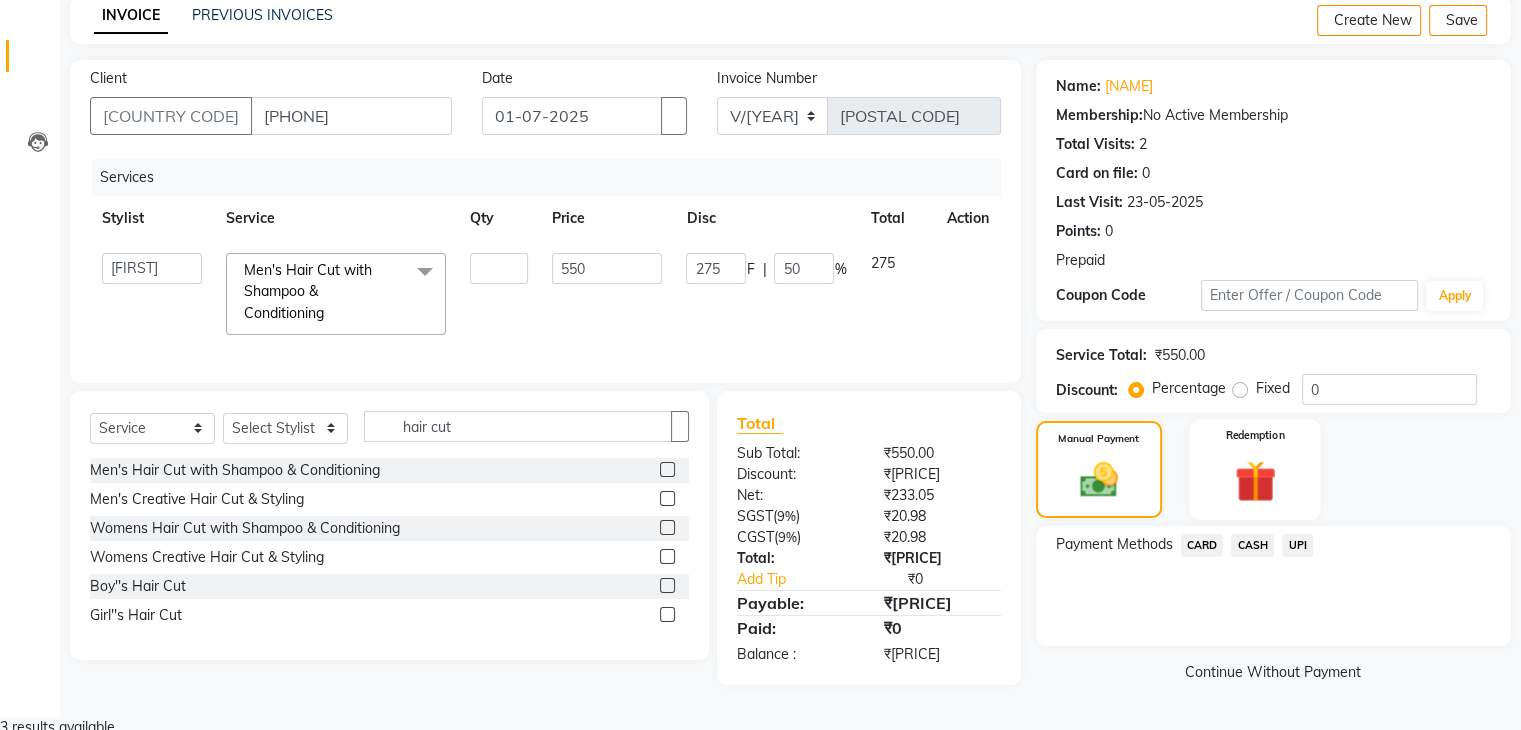 click at bounding box center [1099, 480] 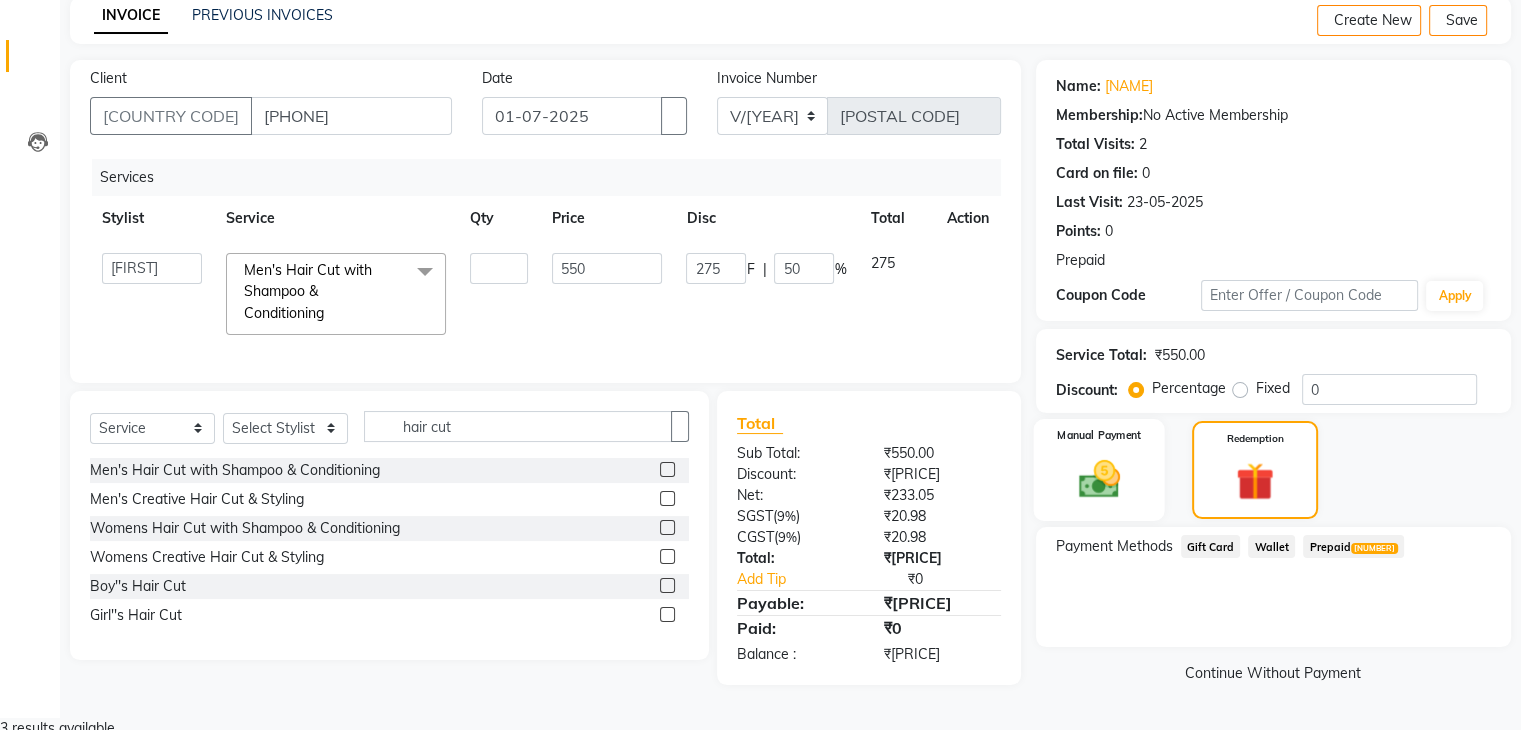 click at bounding box center (1098, 479) 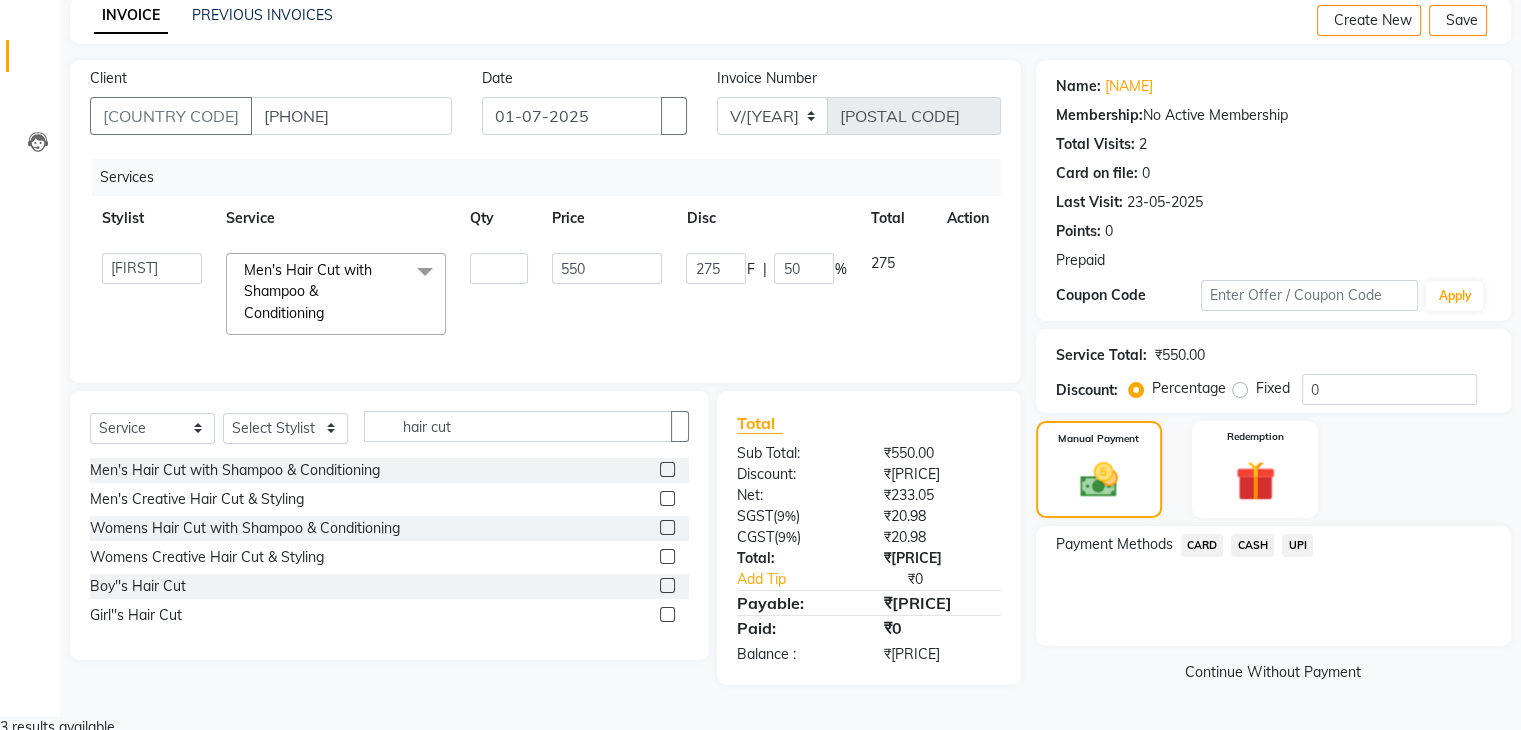 click on "CARD" at bounding box center [1202, 545] 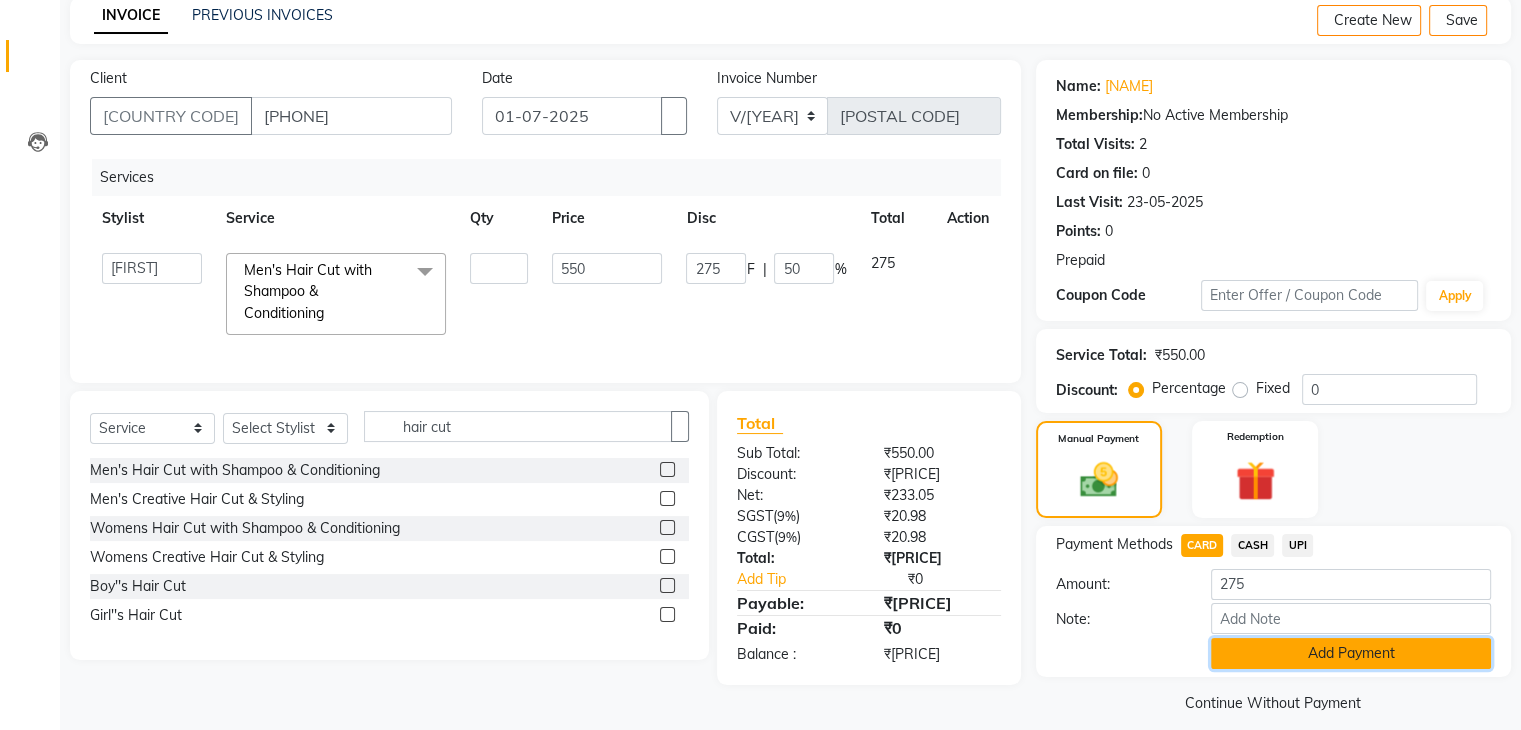 click on "Add Payment" at bounding box center (1351, 653) 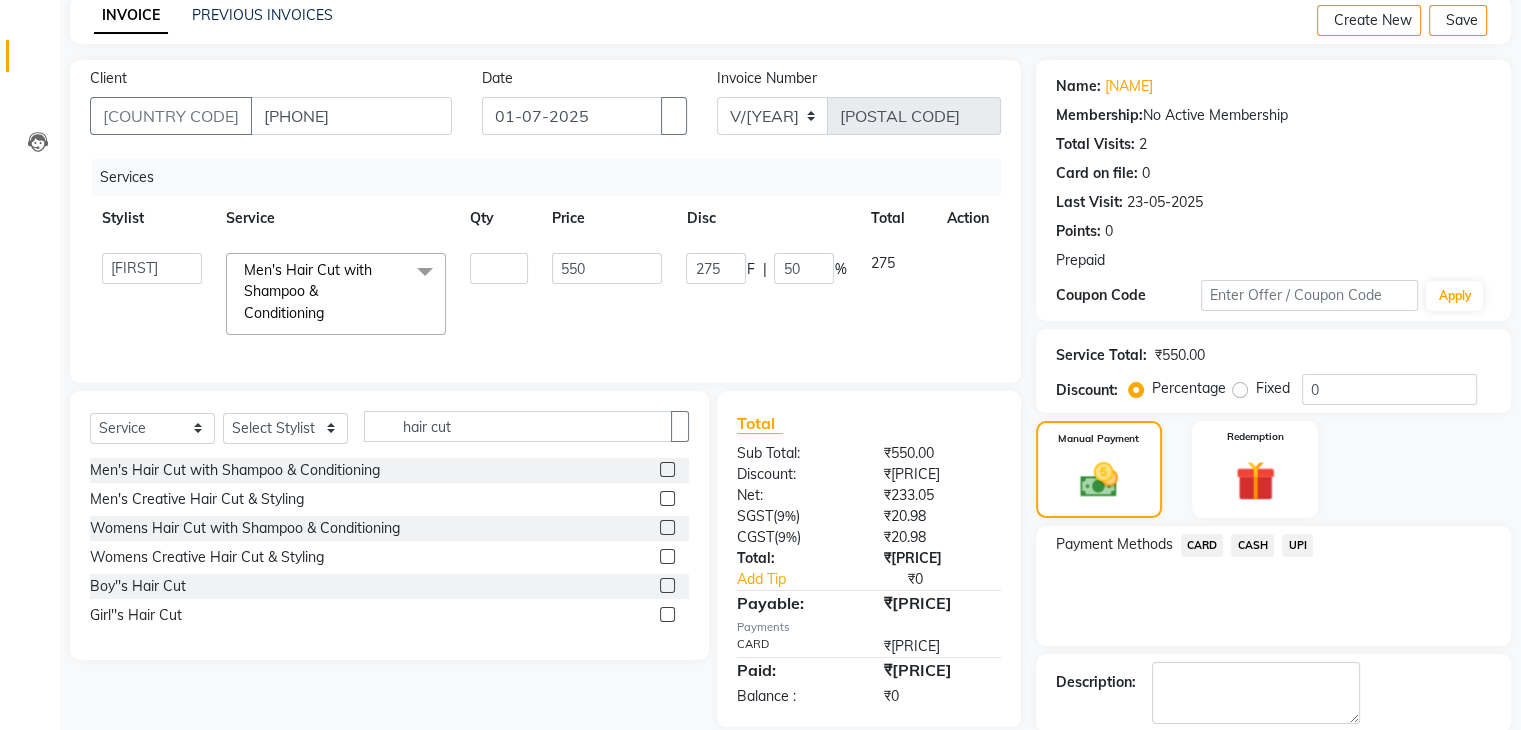 scroll, scrollTop: 192, scrollLeft: 0, axis: vertical 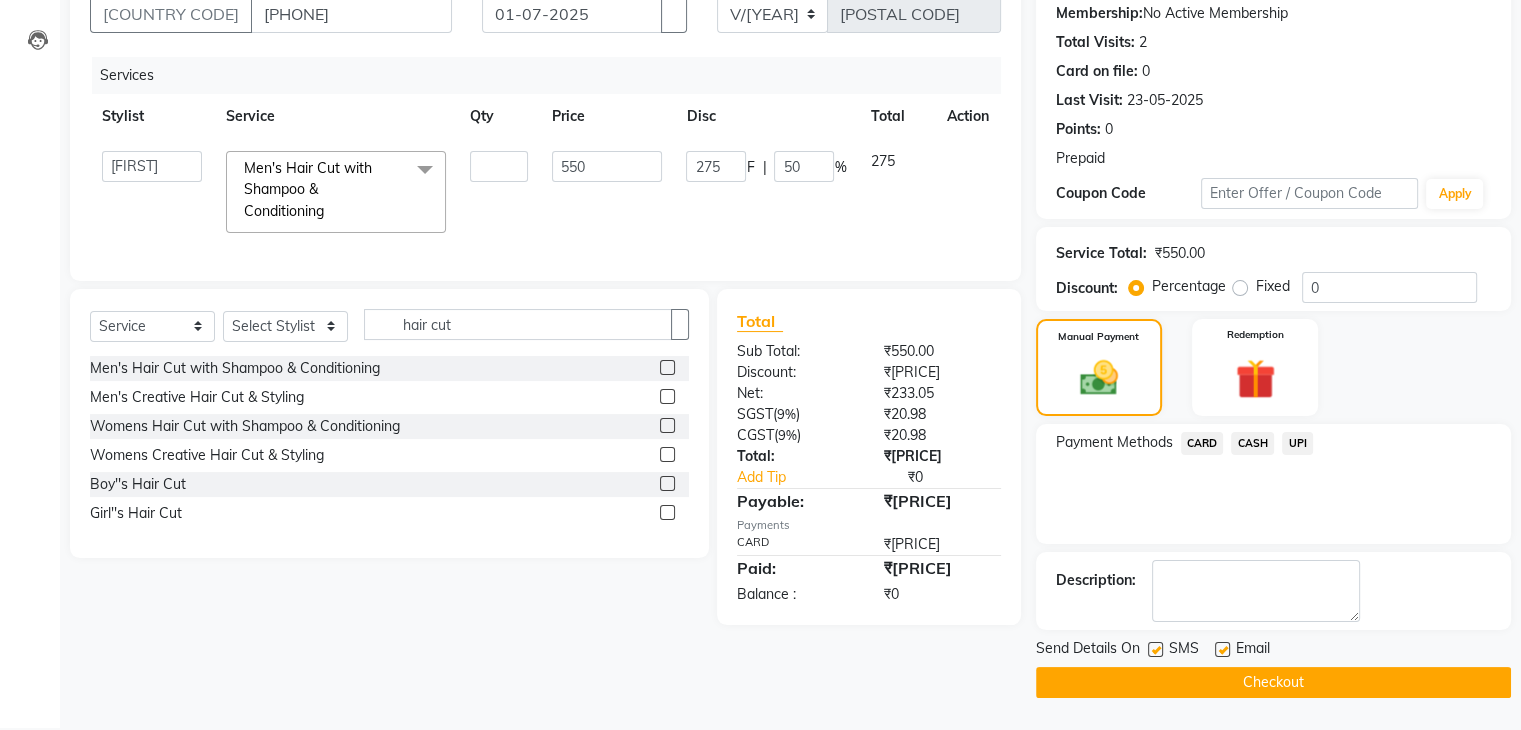 click at bounding box center [1222, 649] 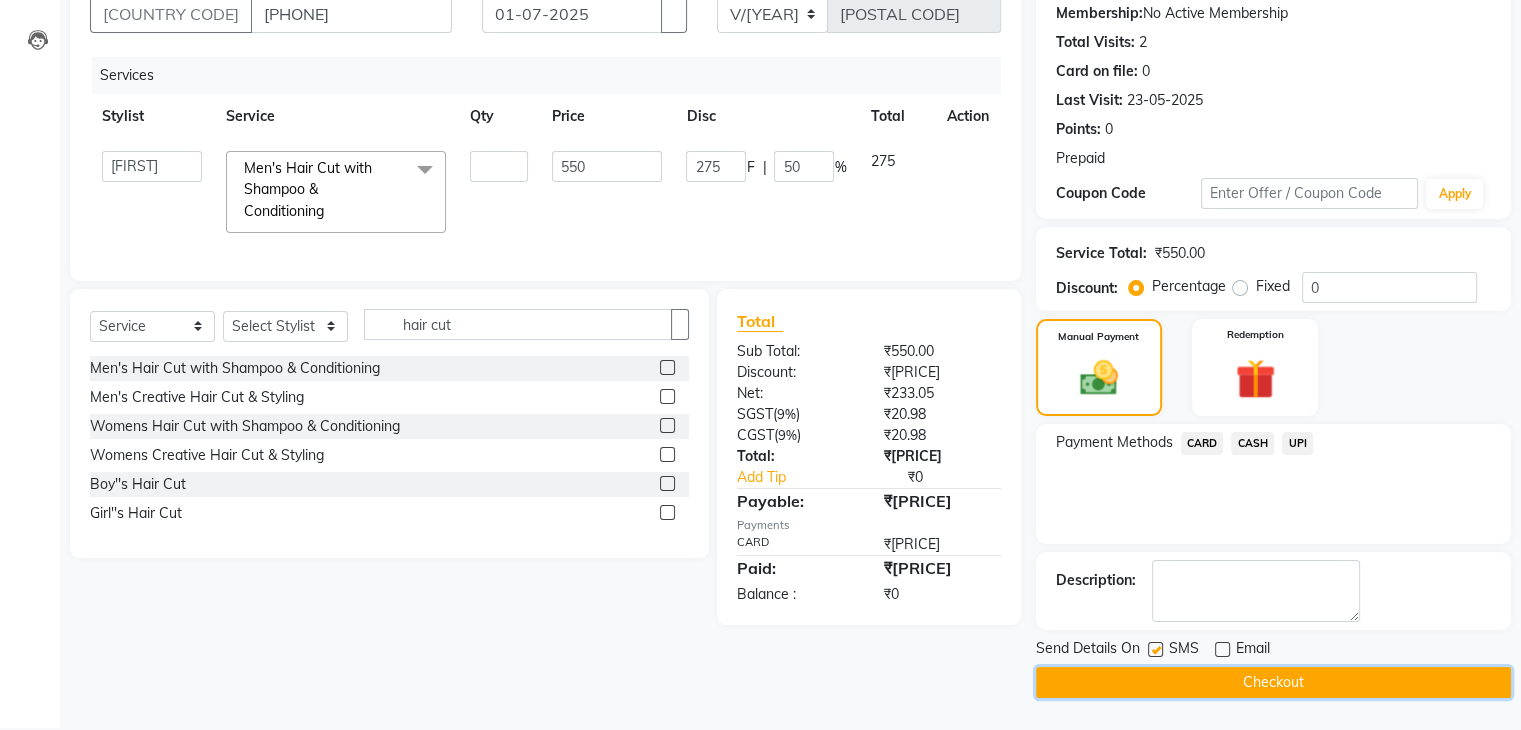 click on "Checkout" at bounding box center (1273, 682) 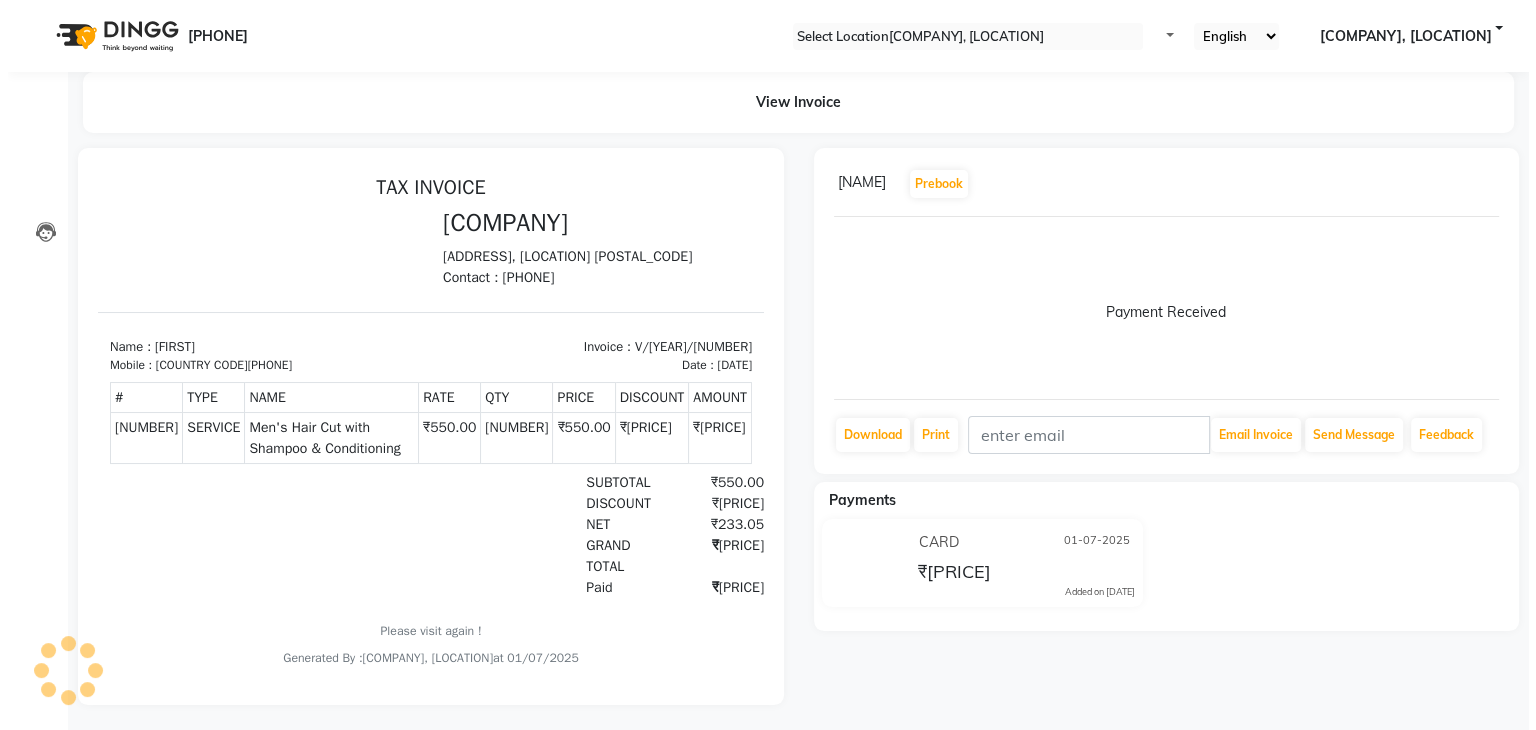 scroll, scrollTop: 0, scrollLeft: 0, axis: both 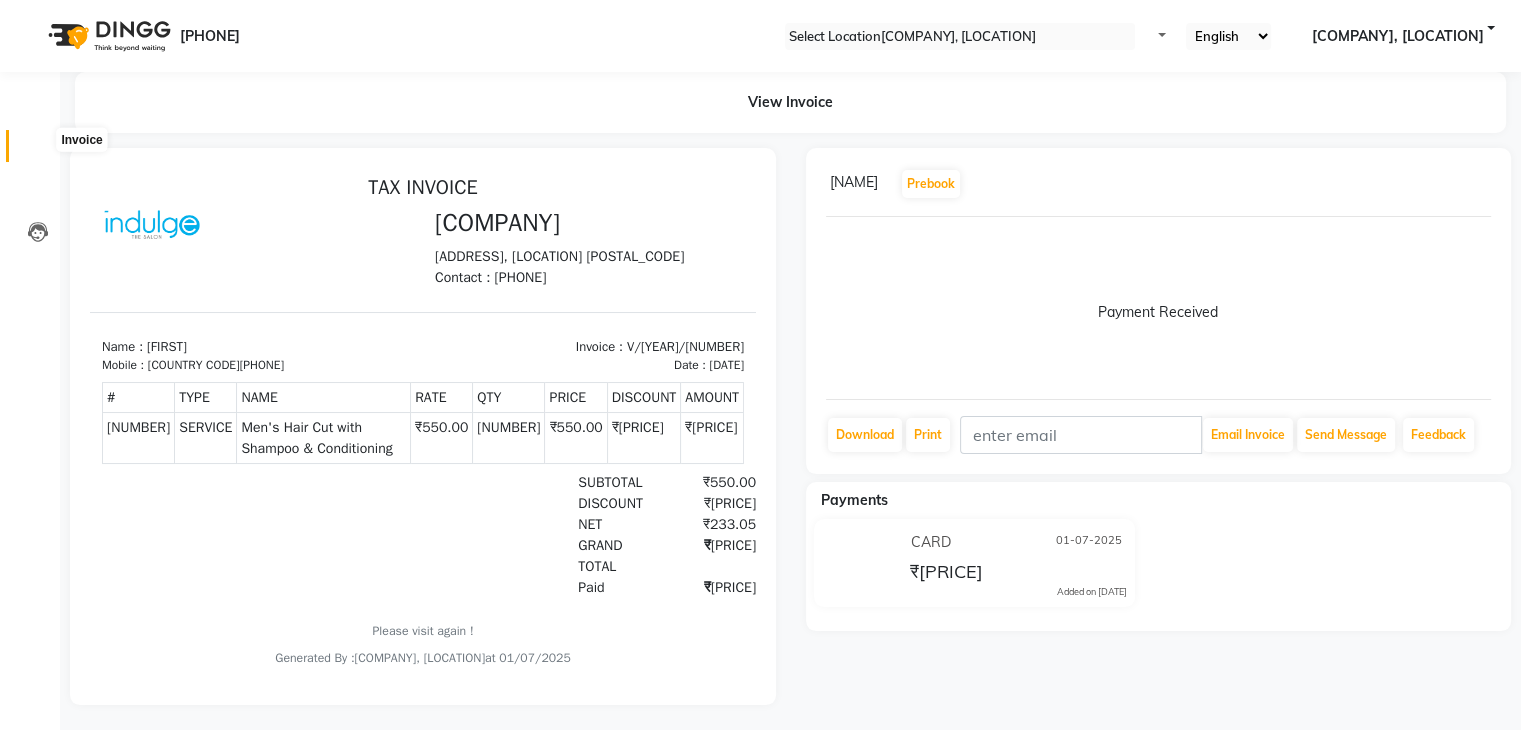 click at bounding box center (38, 151) 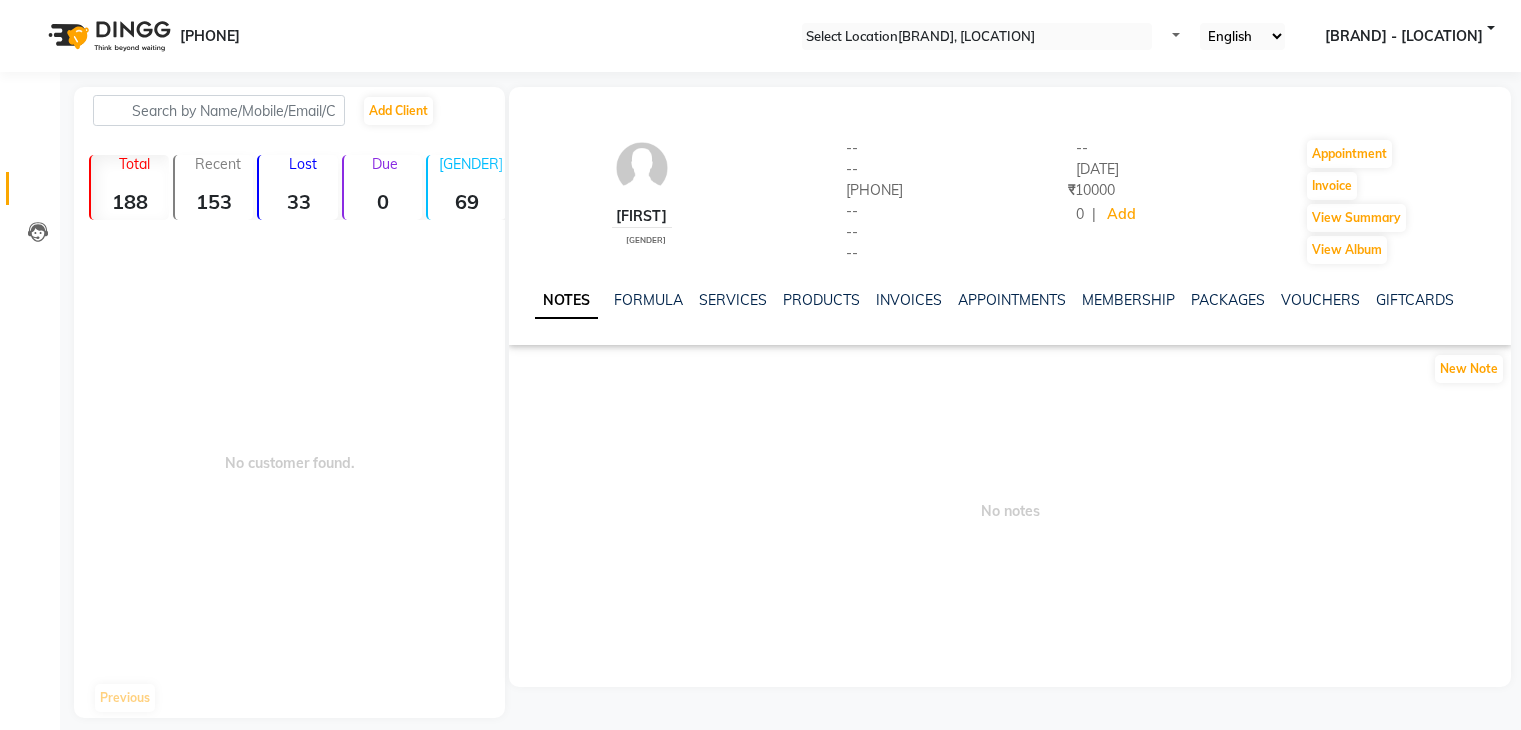 scroll, scrollTop: 0, scrollLeft: 0, axis: both 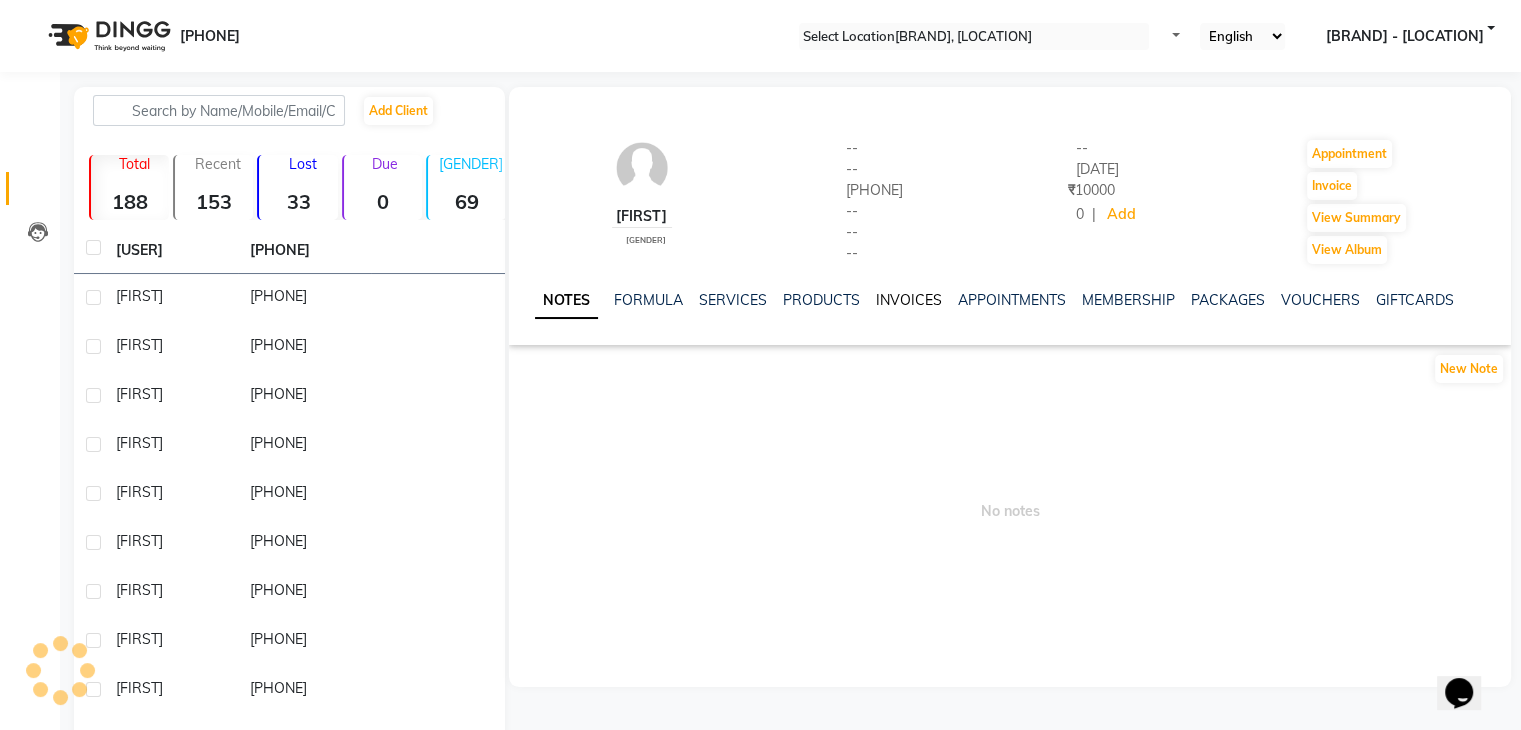 click on "INVOICES" at bounding box center (909, 300) 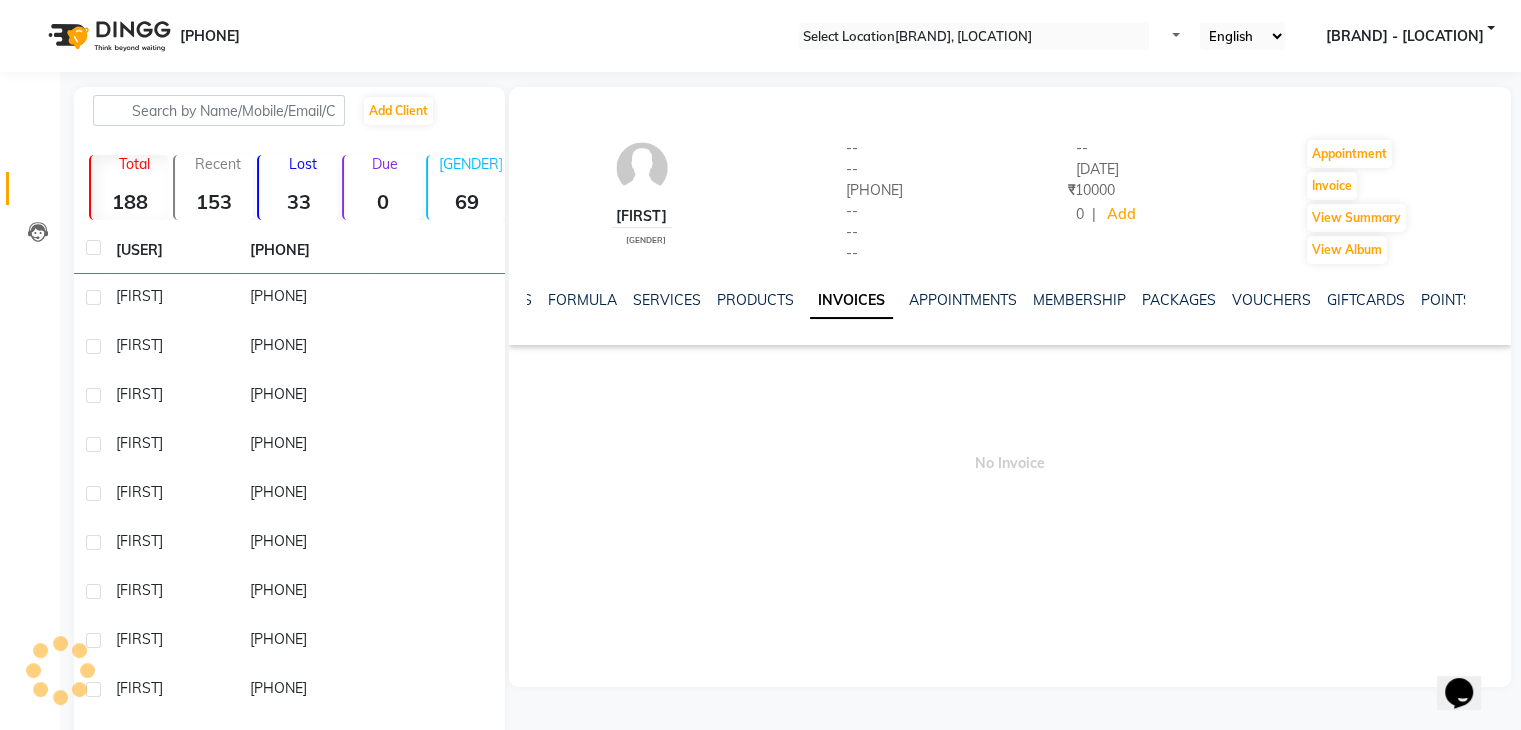 click on "INVOICES" at bounding box center [851, 301] 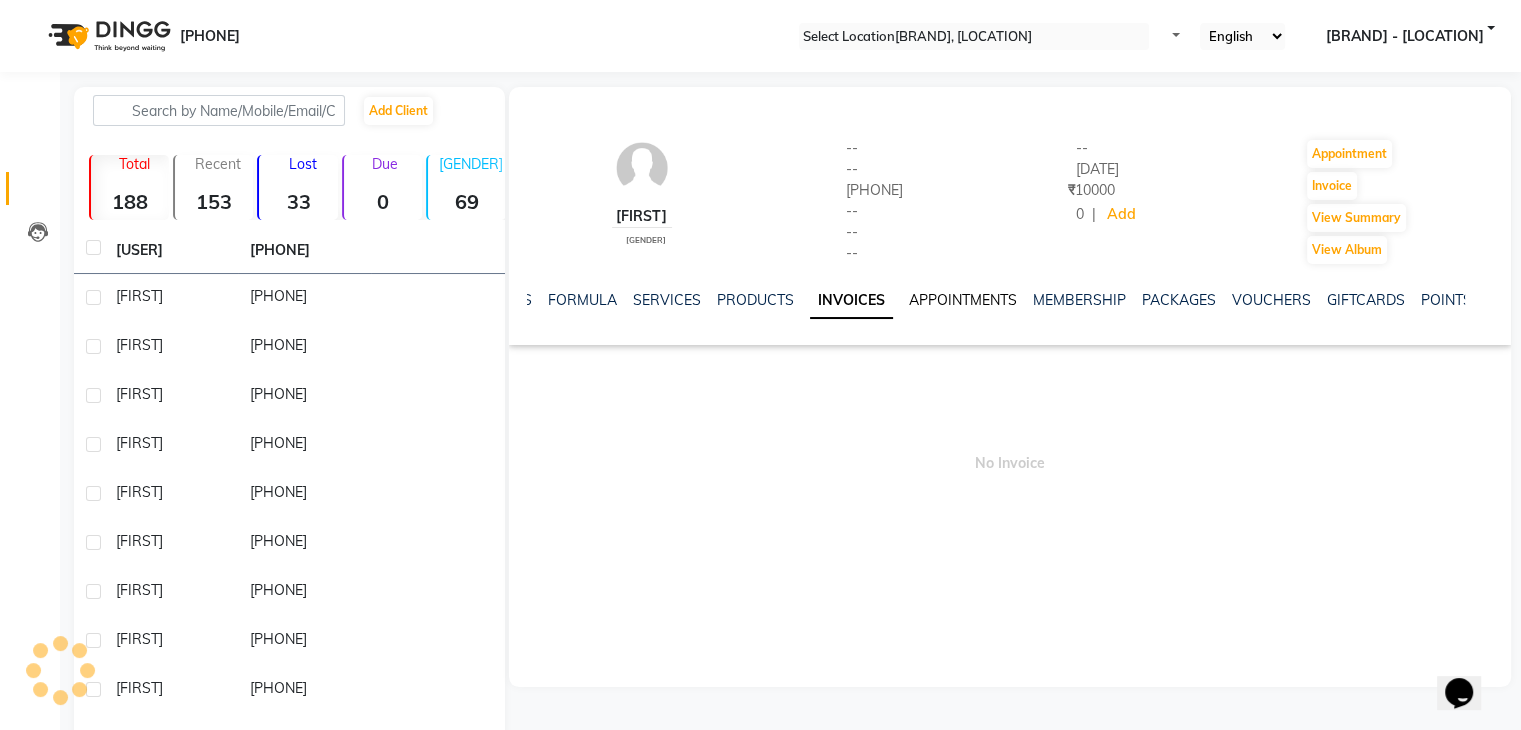 click on "APPOINTMENTS" at bounding box center [963, 300] 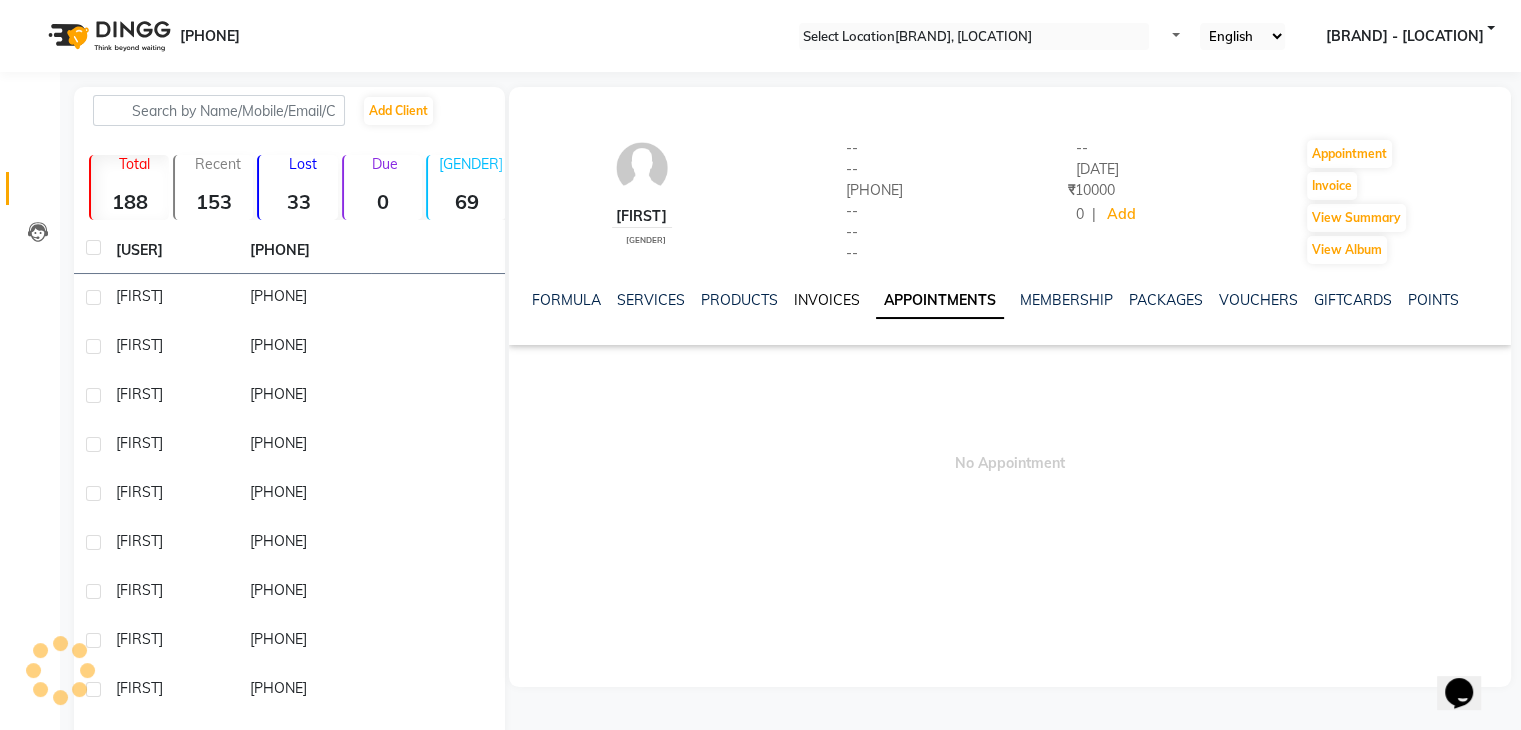 click on "INVOICES" at bounding box center [827, 300] 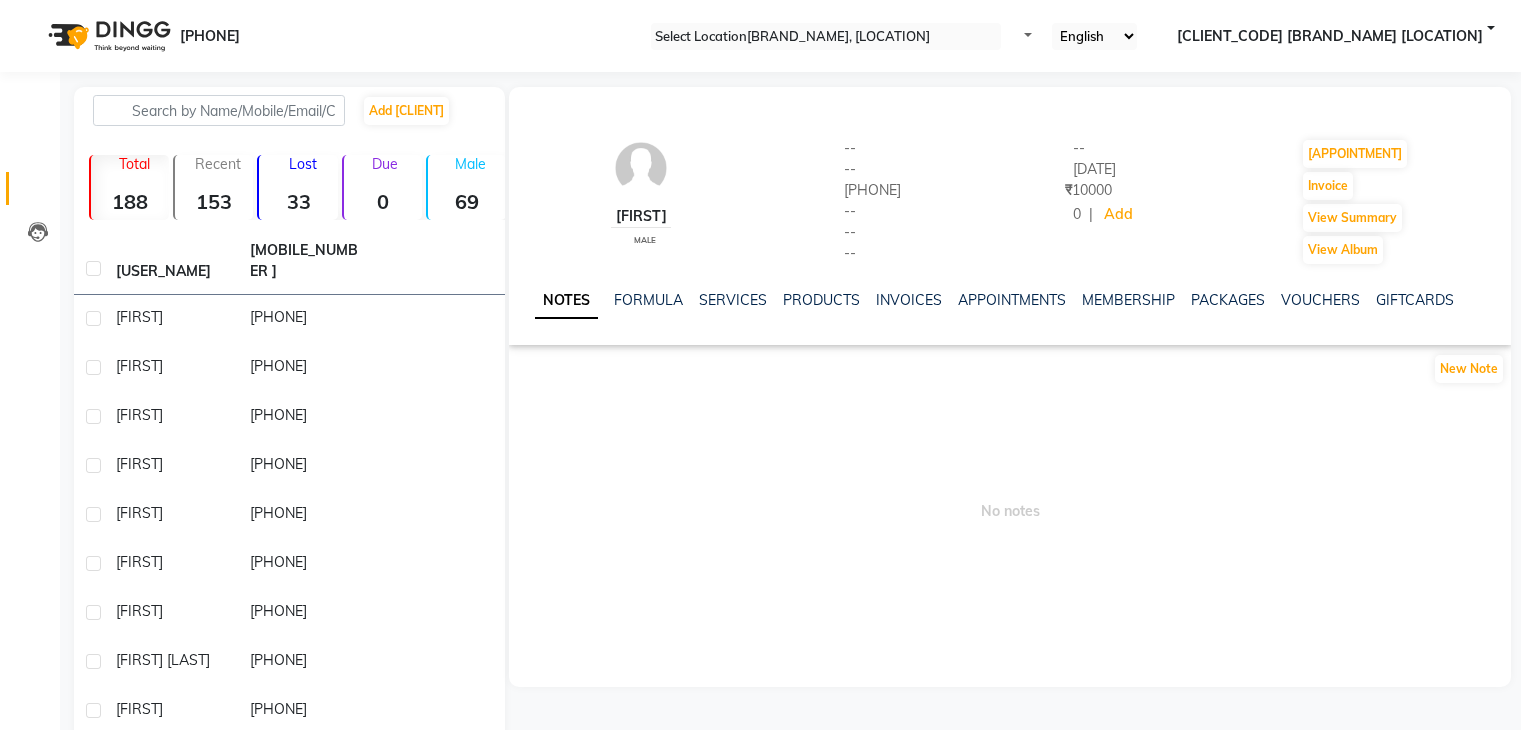 scroll, scrollTop: 0, scrollLeft: 0, axis: both 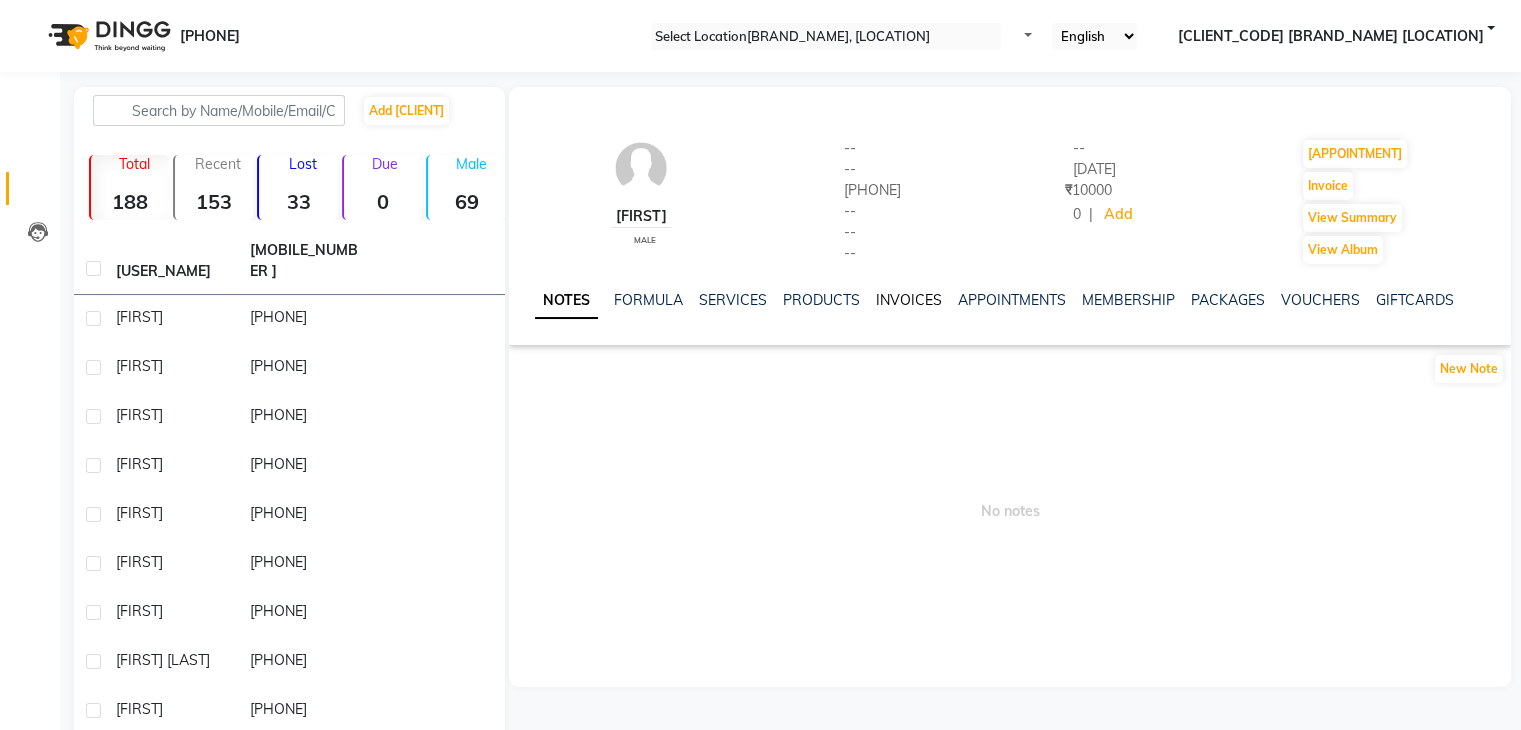 click on "INVOICES" at bounding box center [909, 300] 